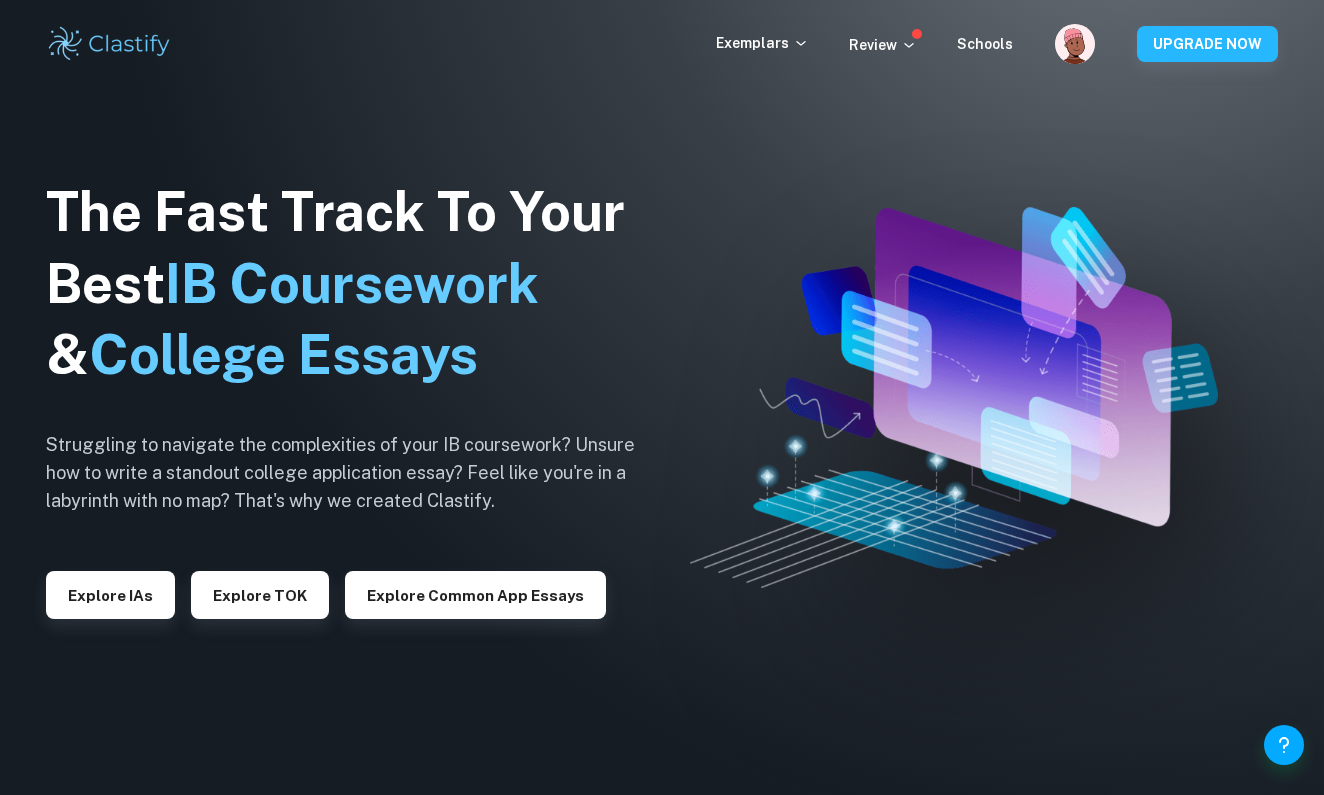 scroll, scrollTop: 0, scrollLeft: 0, axis: both 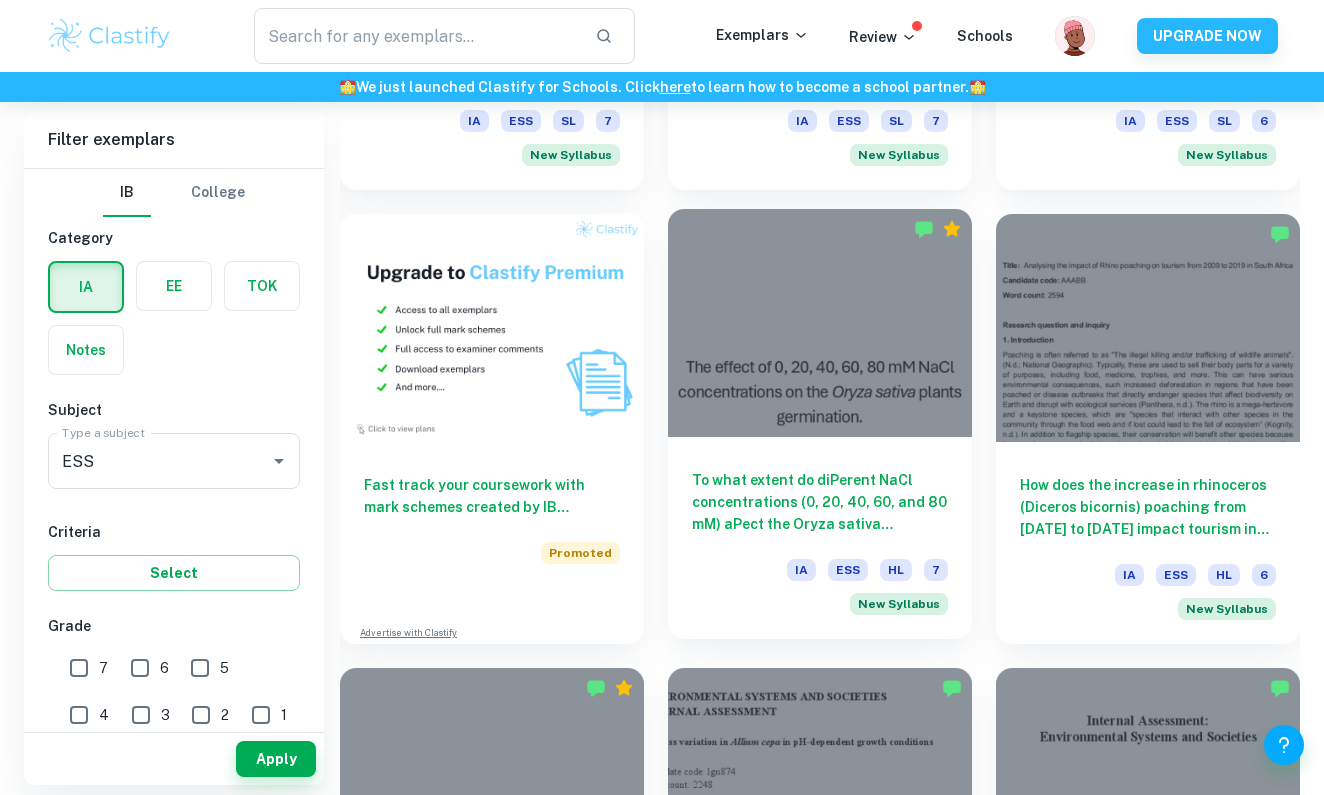 click on "To what extent do diPerent NaCl concentrations (0, 20, 40, 60, and 80 mM) aPect the Oryza sativa germinations?" at bounding box center [820, 502] 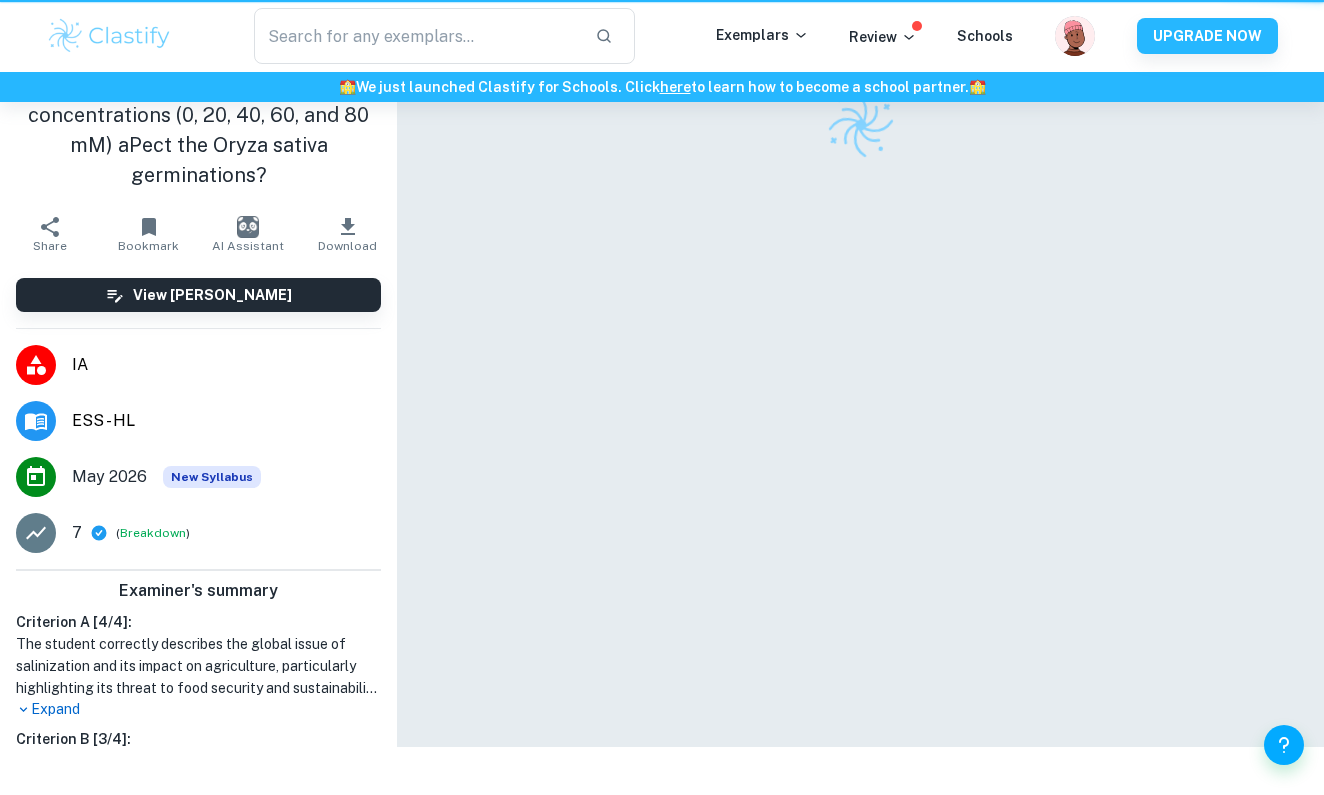 scroll, scrollTop: 0, scrollLeft: 0, axis: both 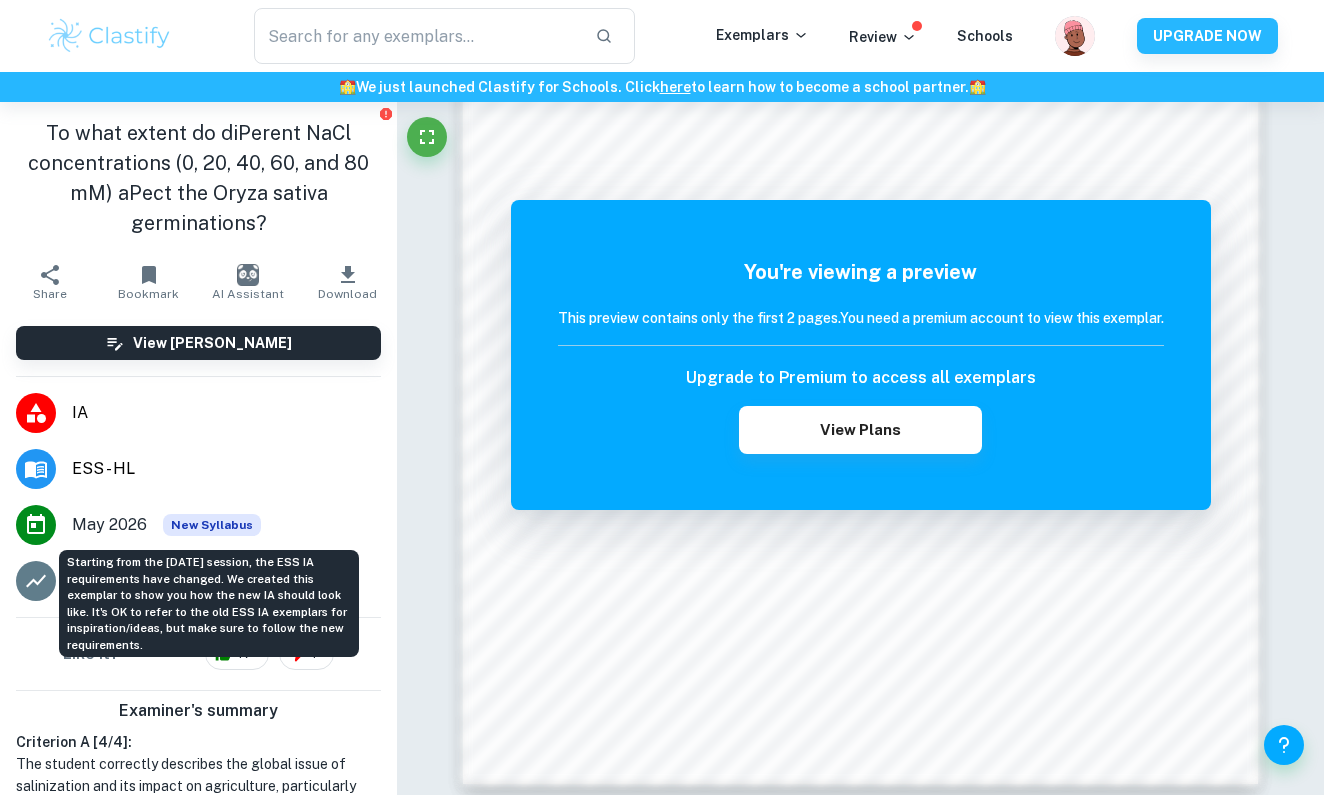 click on "New Syllabus" at bounding box center (212, 525) 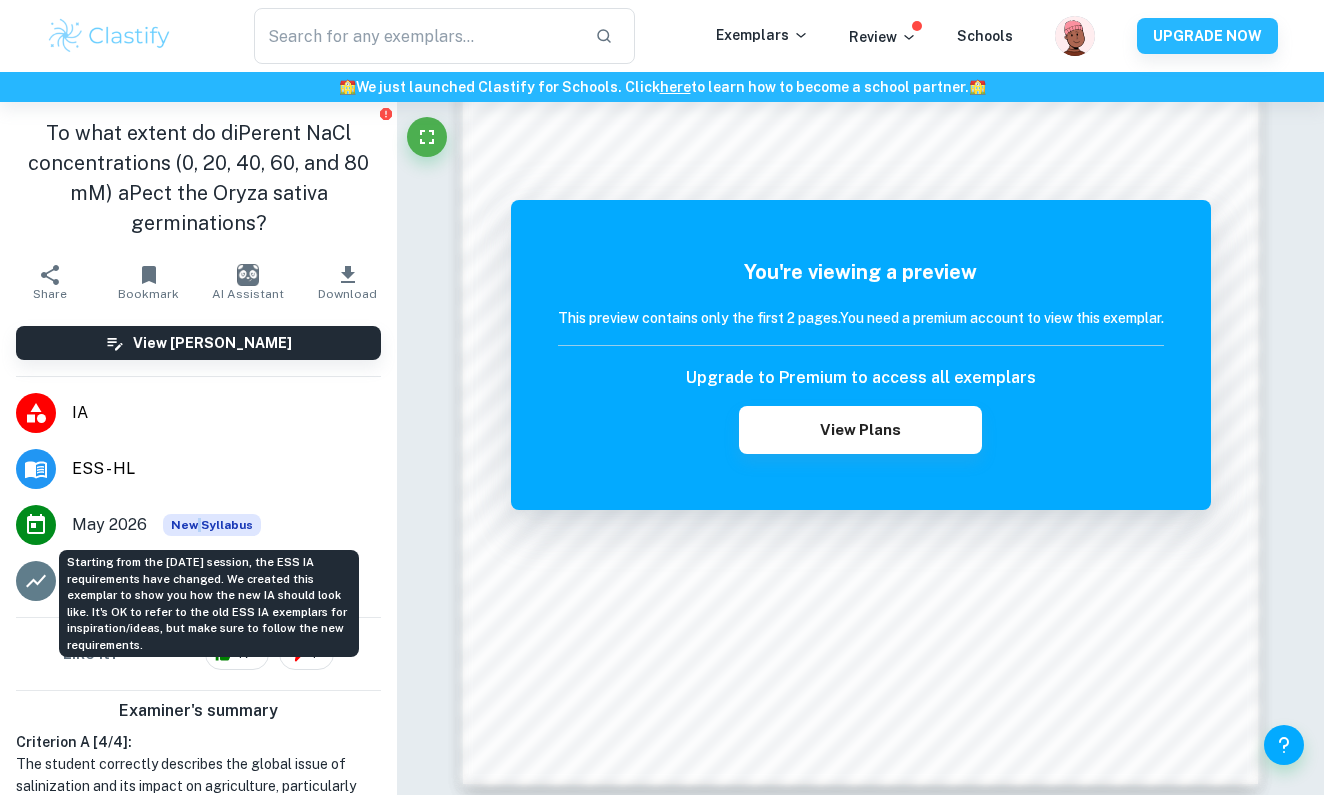 click on "New Syllabus" at bounding box center (212, 525) 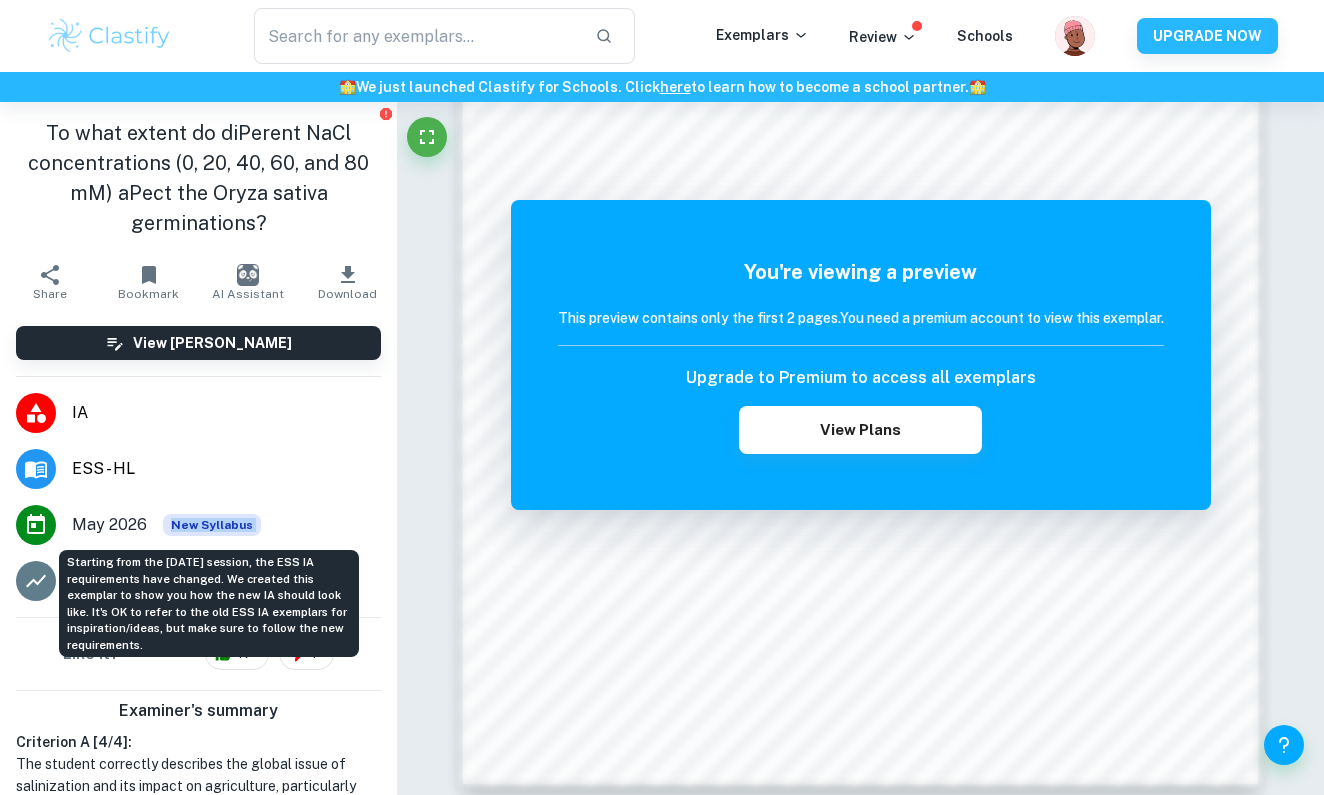 click on "New Syllabus" at bounding box center [212, 525] 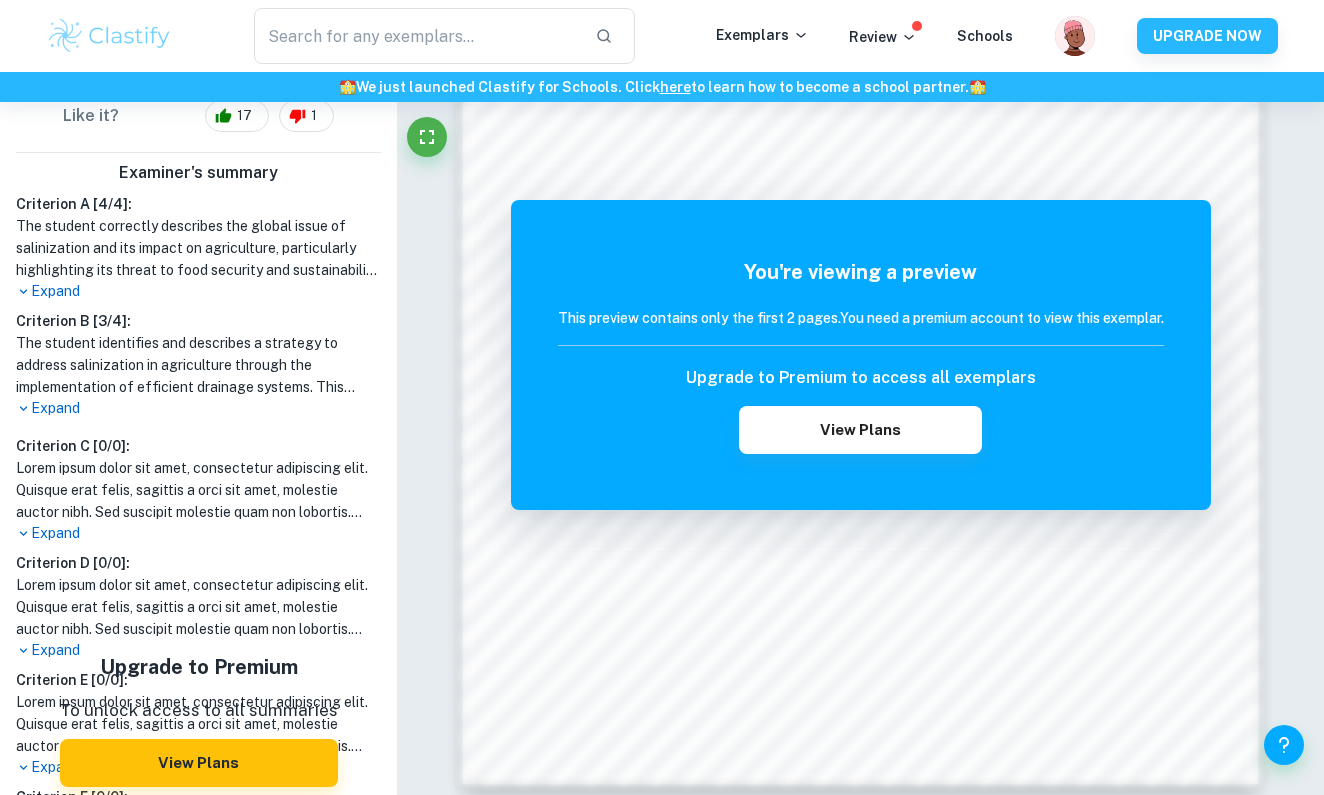scroll, scrollTop: 533, scrollLeft: 0, axis: vertical 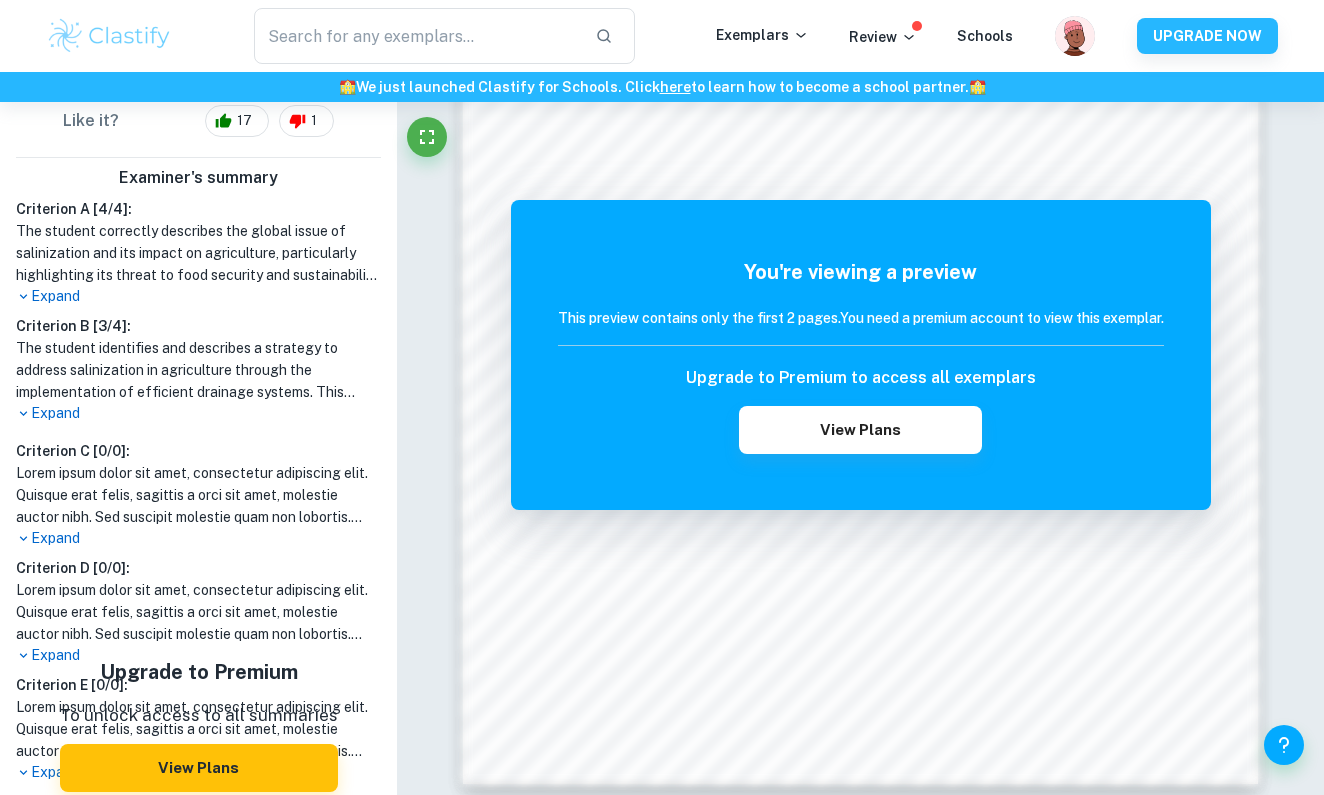 click on "Expand" at bounding box center (198, 296) 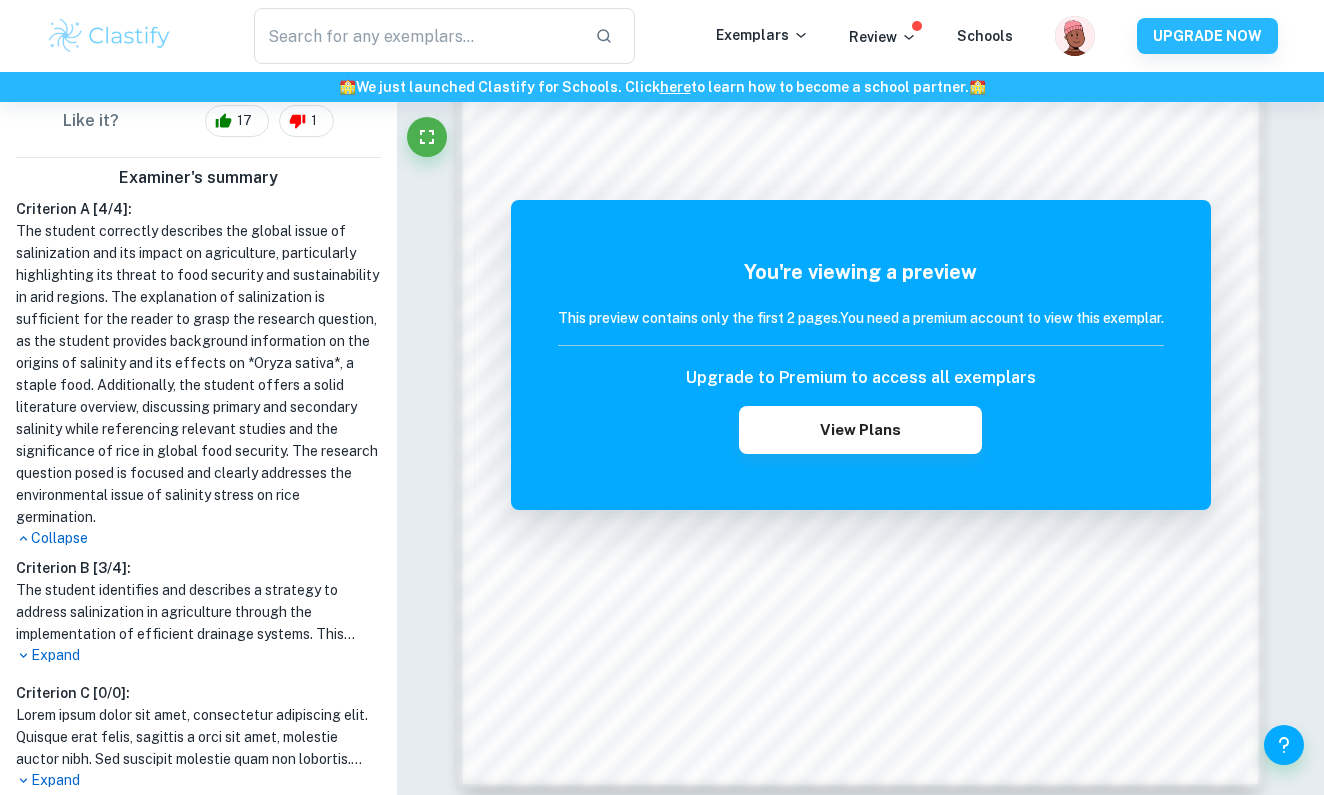 click on "Expand" at bounding box center [198, 655] 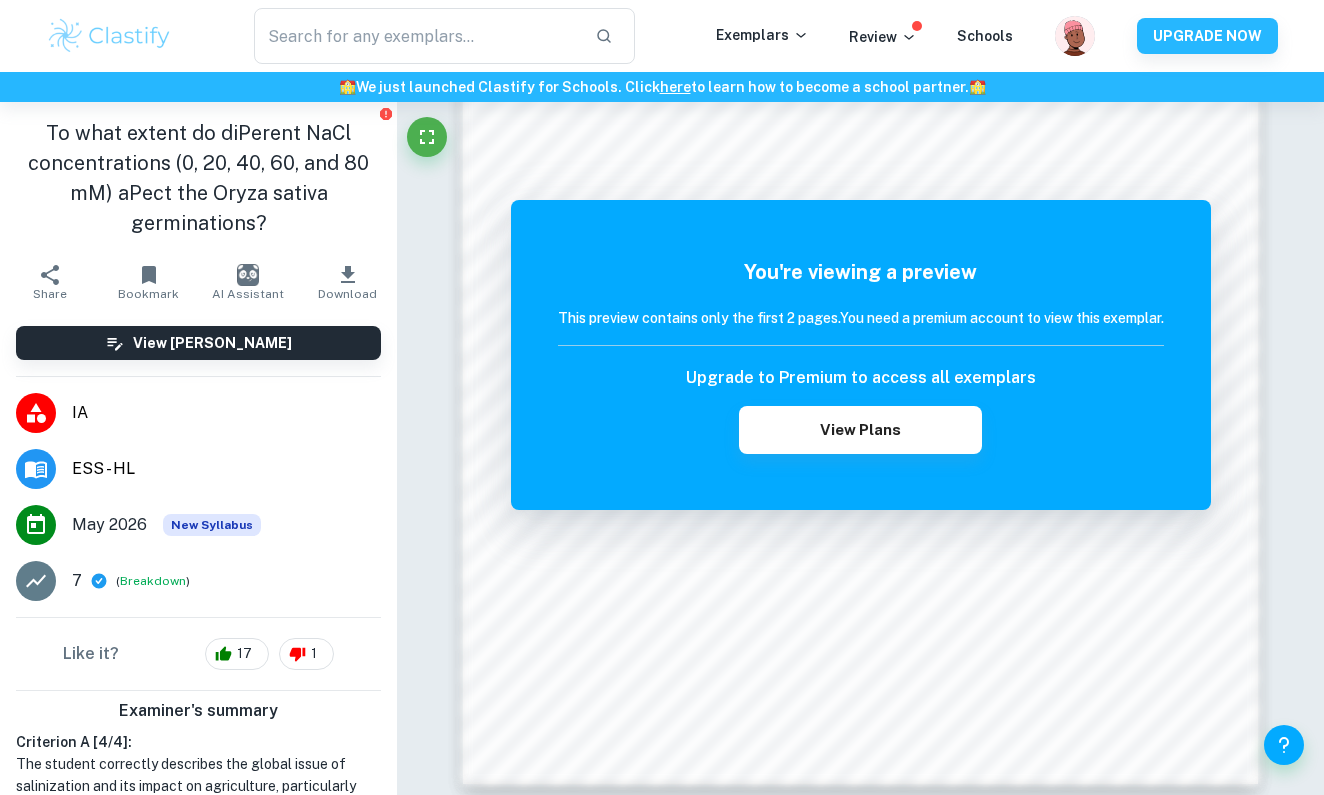 scroll, scrollTop: 0, scrollLeft: 0, axis: both 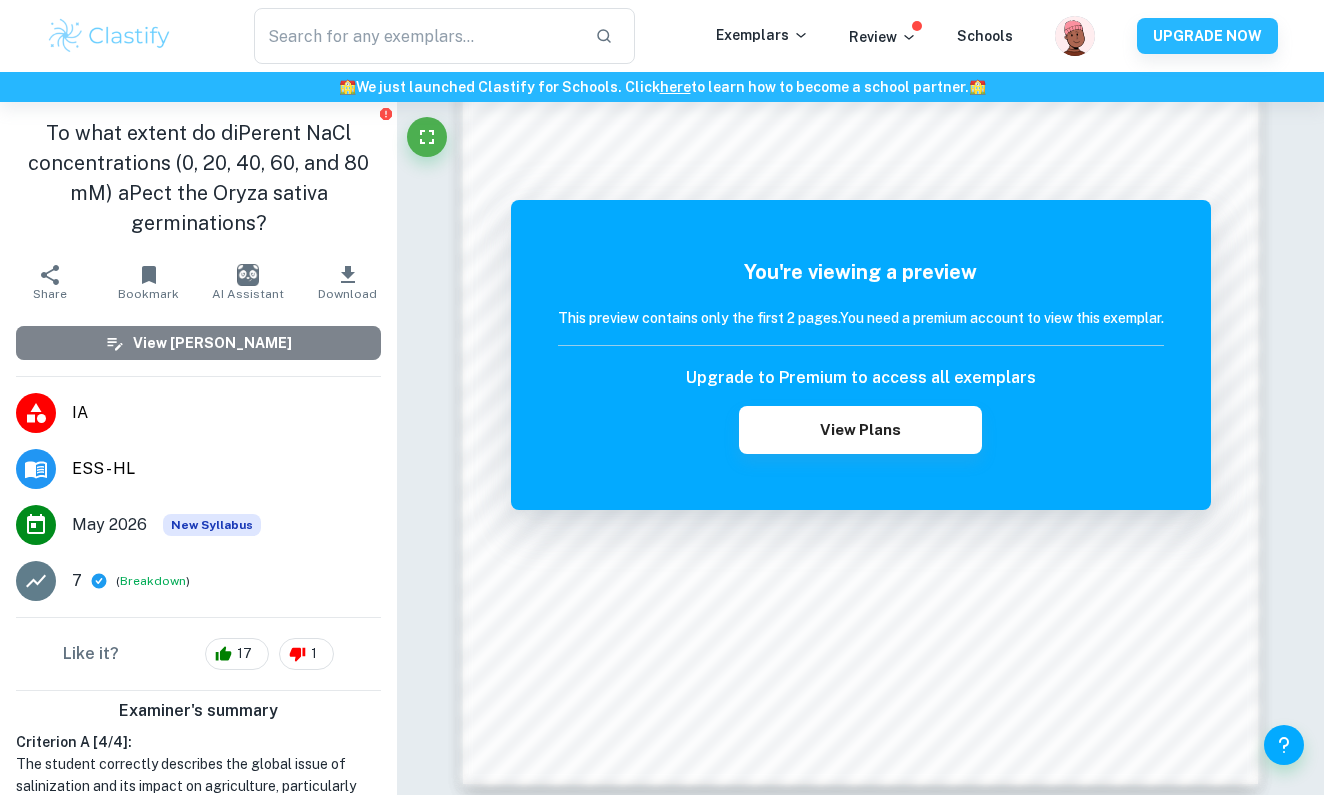 click on "View Mark Scheme" at bounding box center [212, 343] 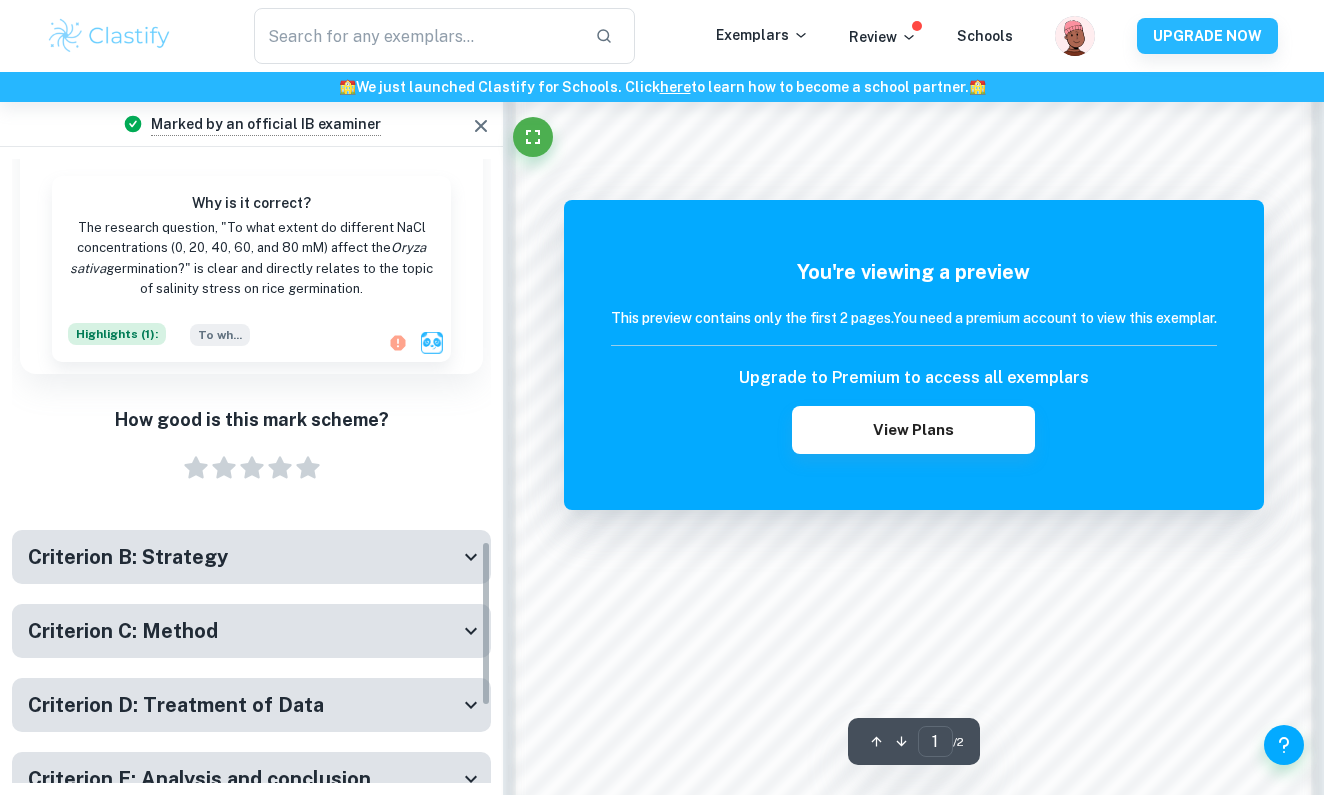 scroll, scrollTop: 1638, scrollLeft: 0, axis: vertical 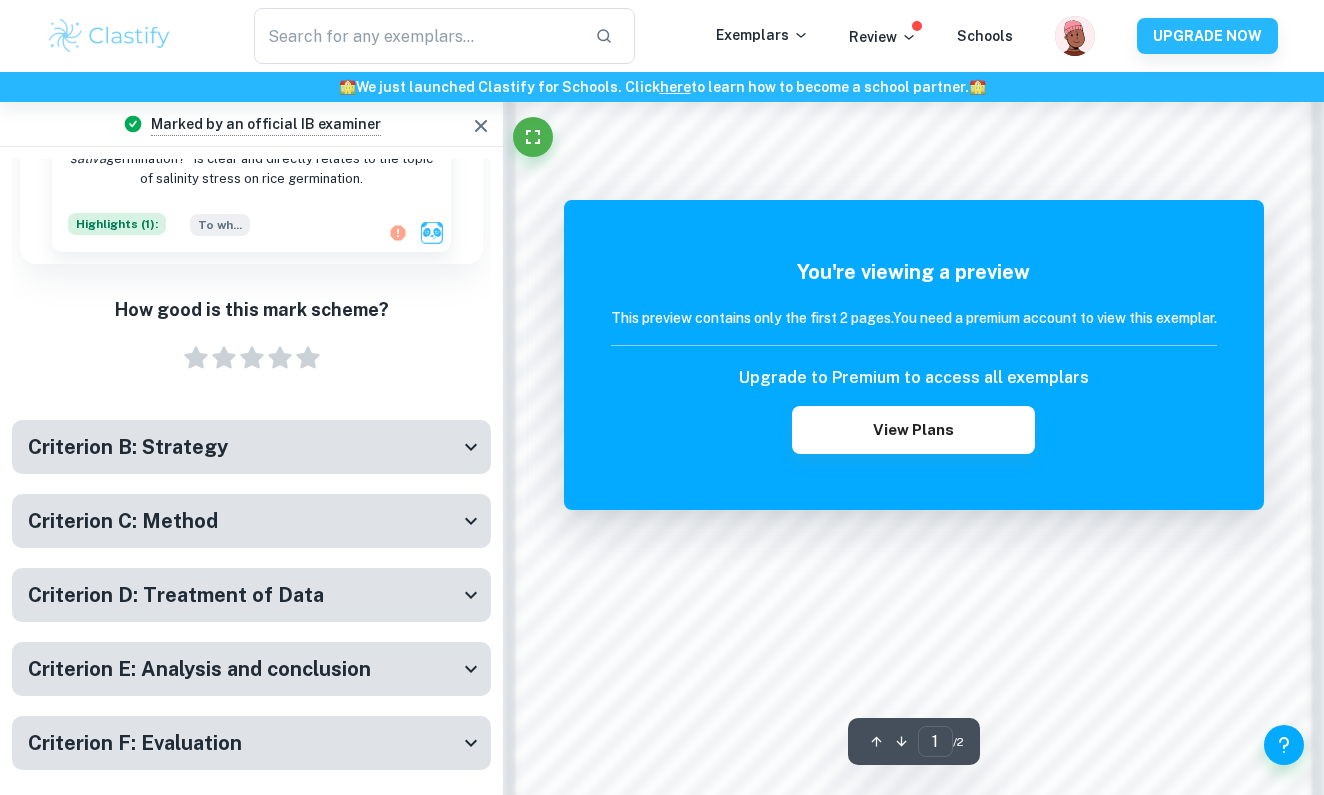 click on "Criterion B: Strategy" at bounding box center [128, 447] 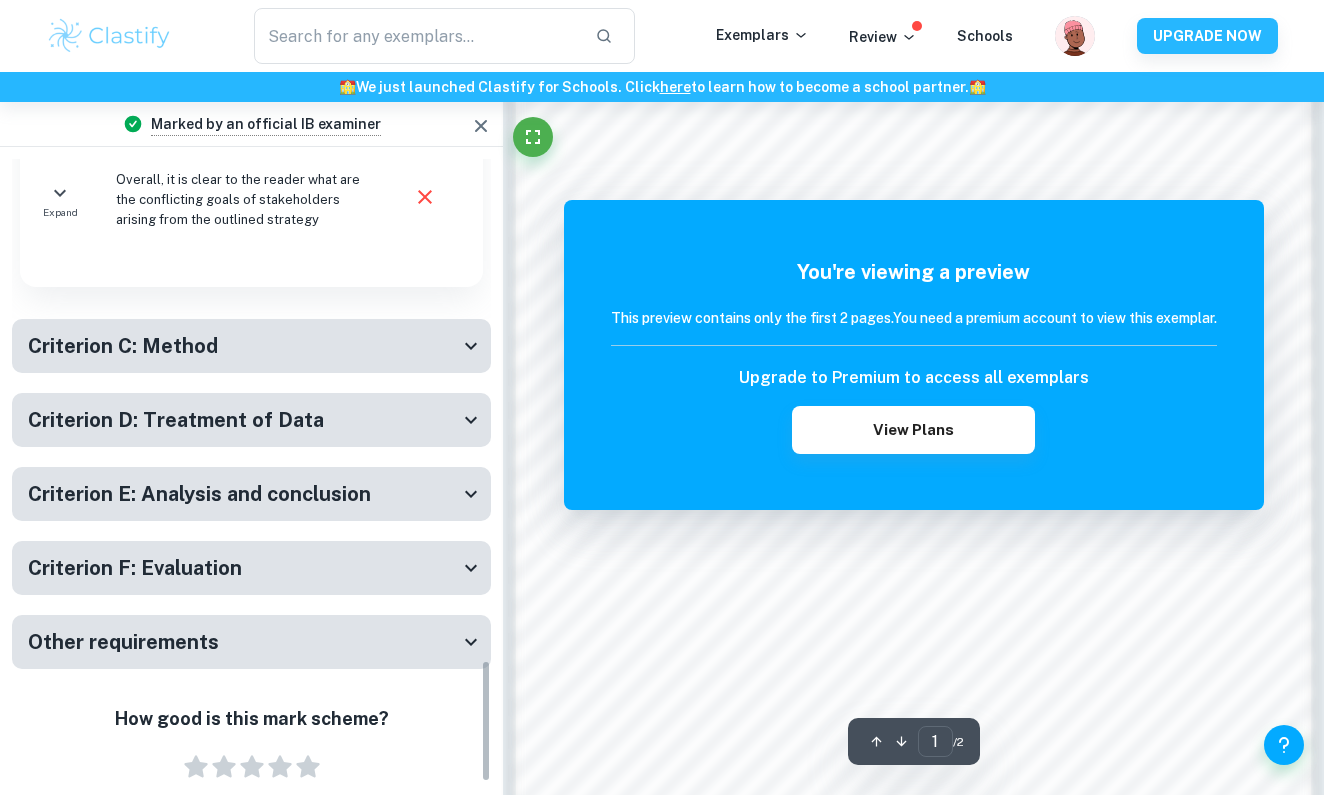 scroll, scrollTop: 2563, scrollLeft: 0, axis: vertical 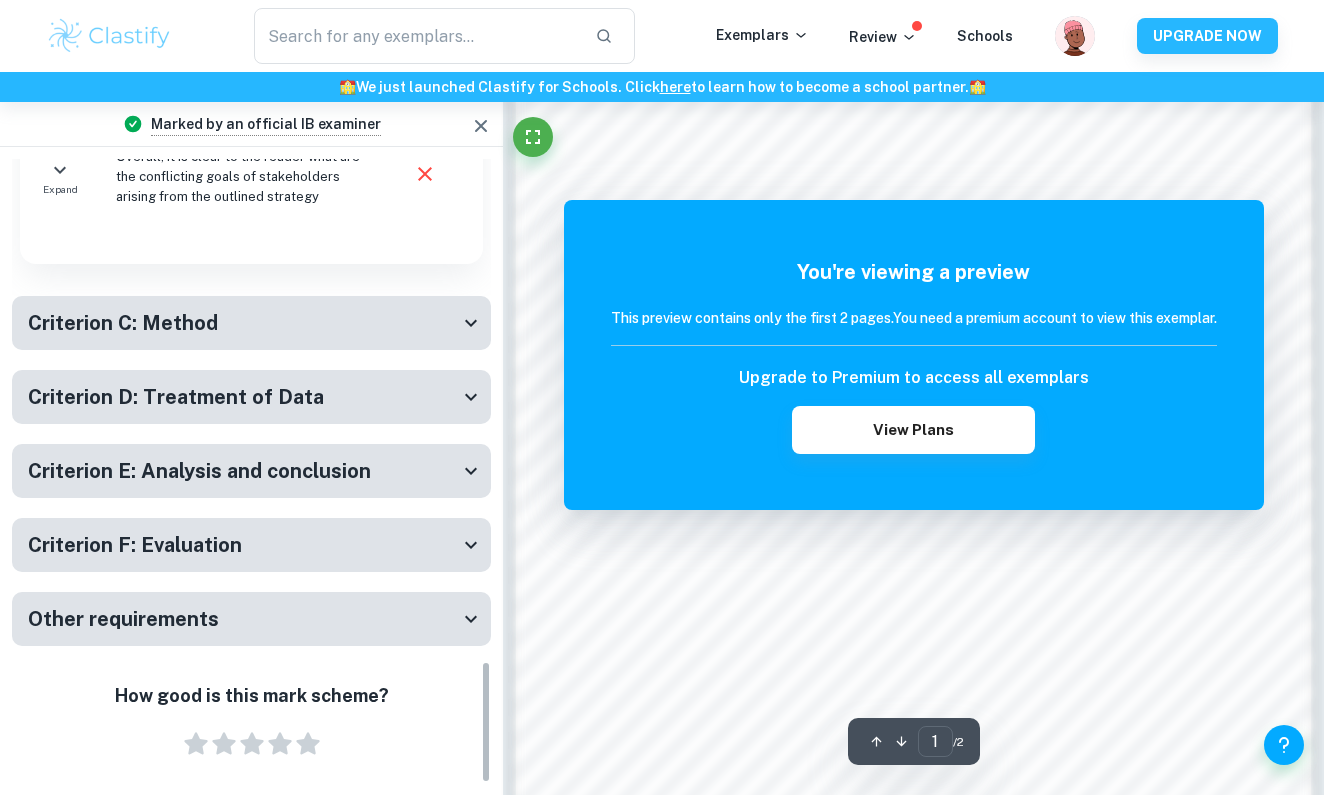 click on "Criterion C: Method" at bounding box center [251, 323] 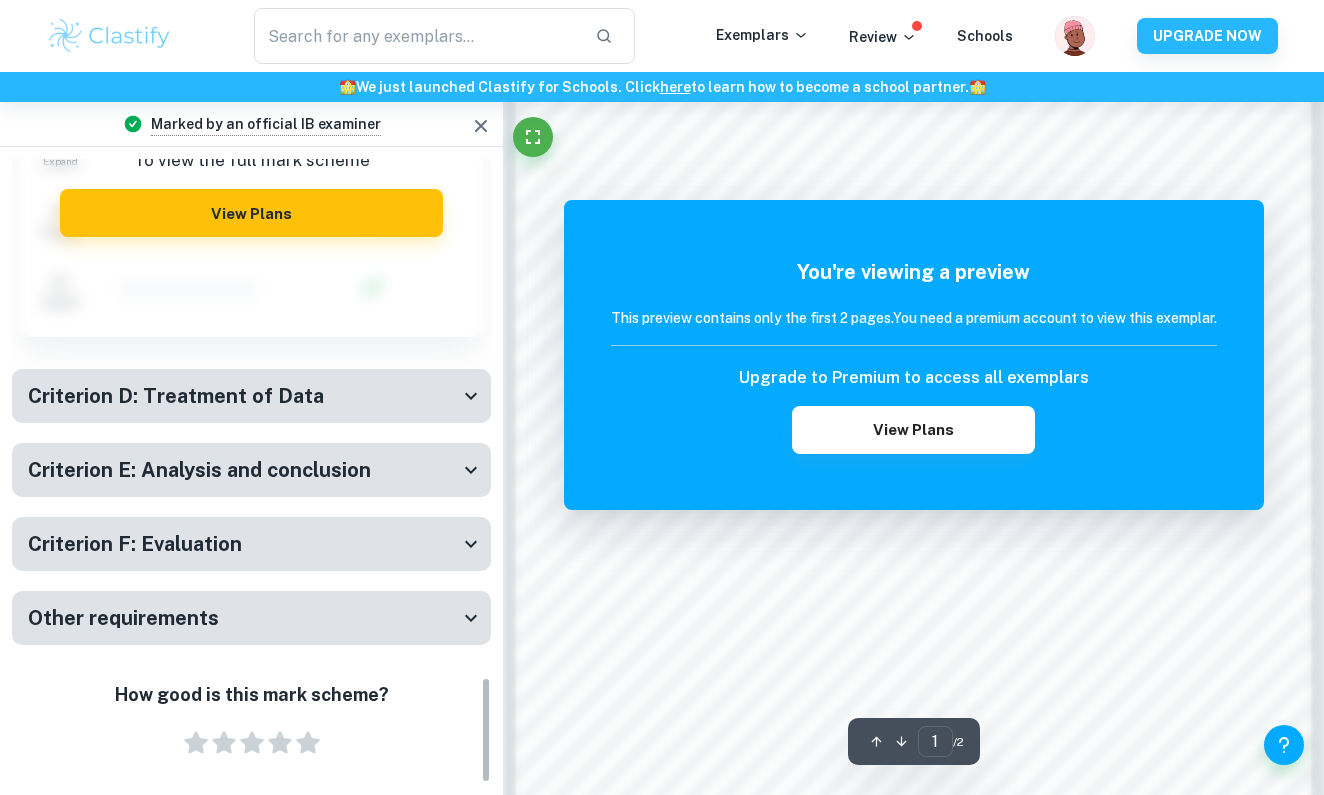 scroll, scrollTop: 3040, scrollLeft: 0, axis: vertical 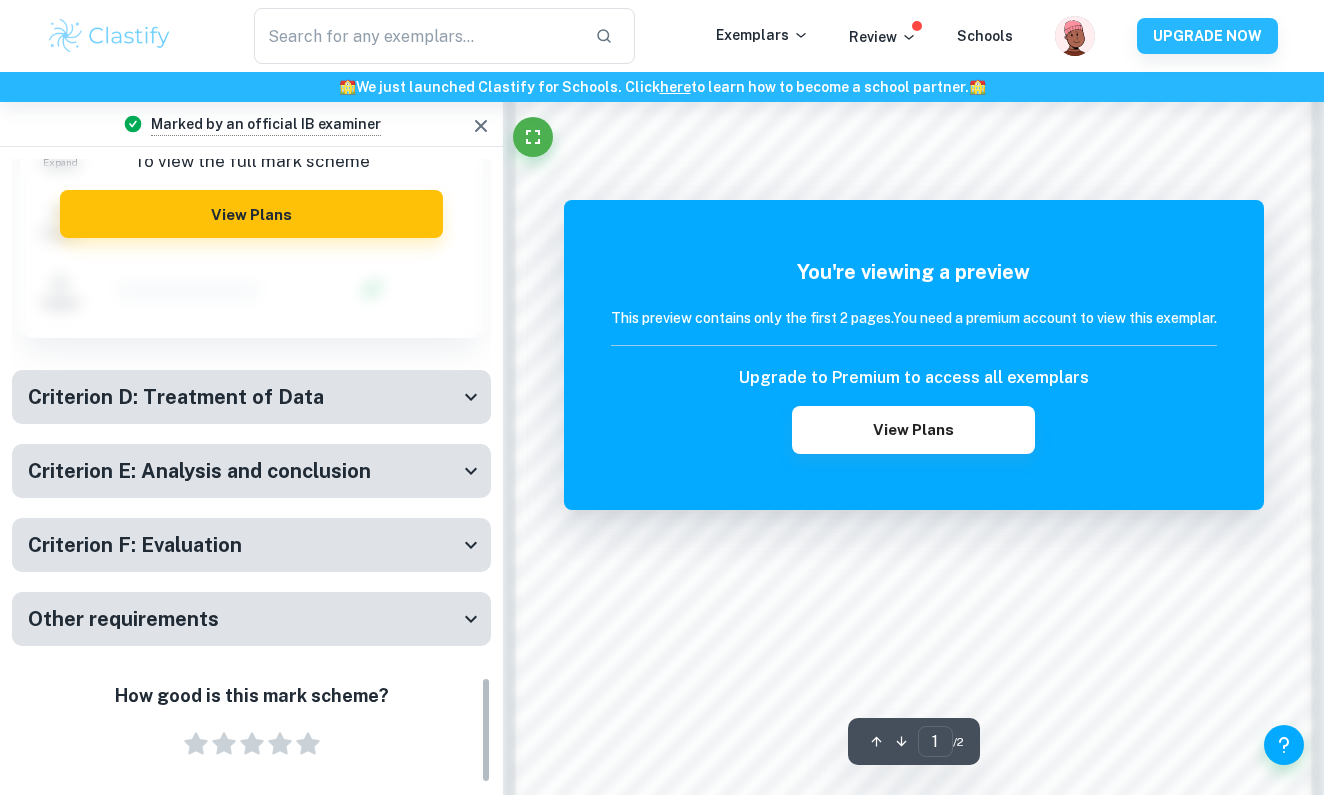 click on "Criterion D: Treatment of Data" at bounding box center (176, 397) 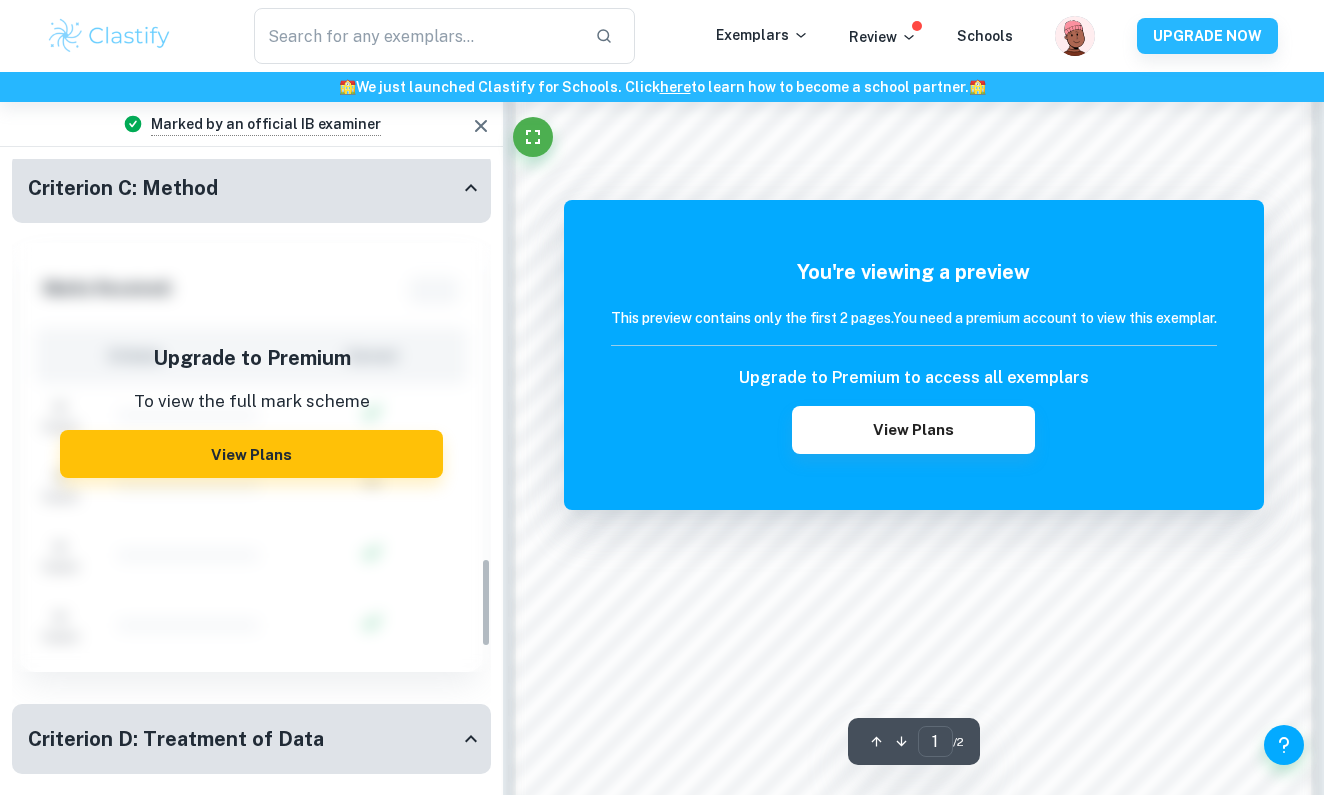 scroll, scrollTop: 2686, scrollLeft: 0, axis: vertical 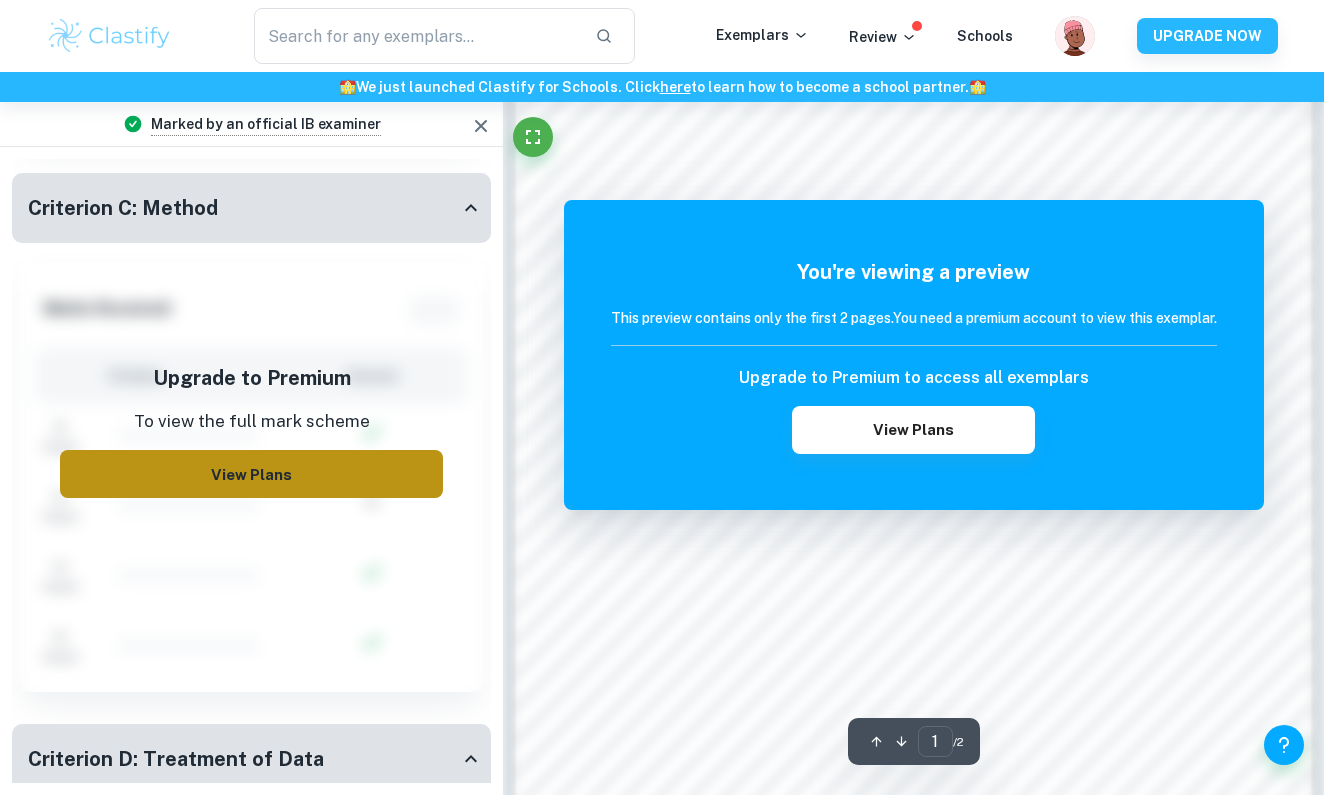 click on "View Plans" at bounding box center [251, 474] 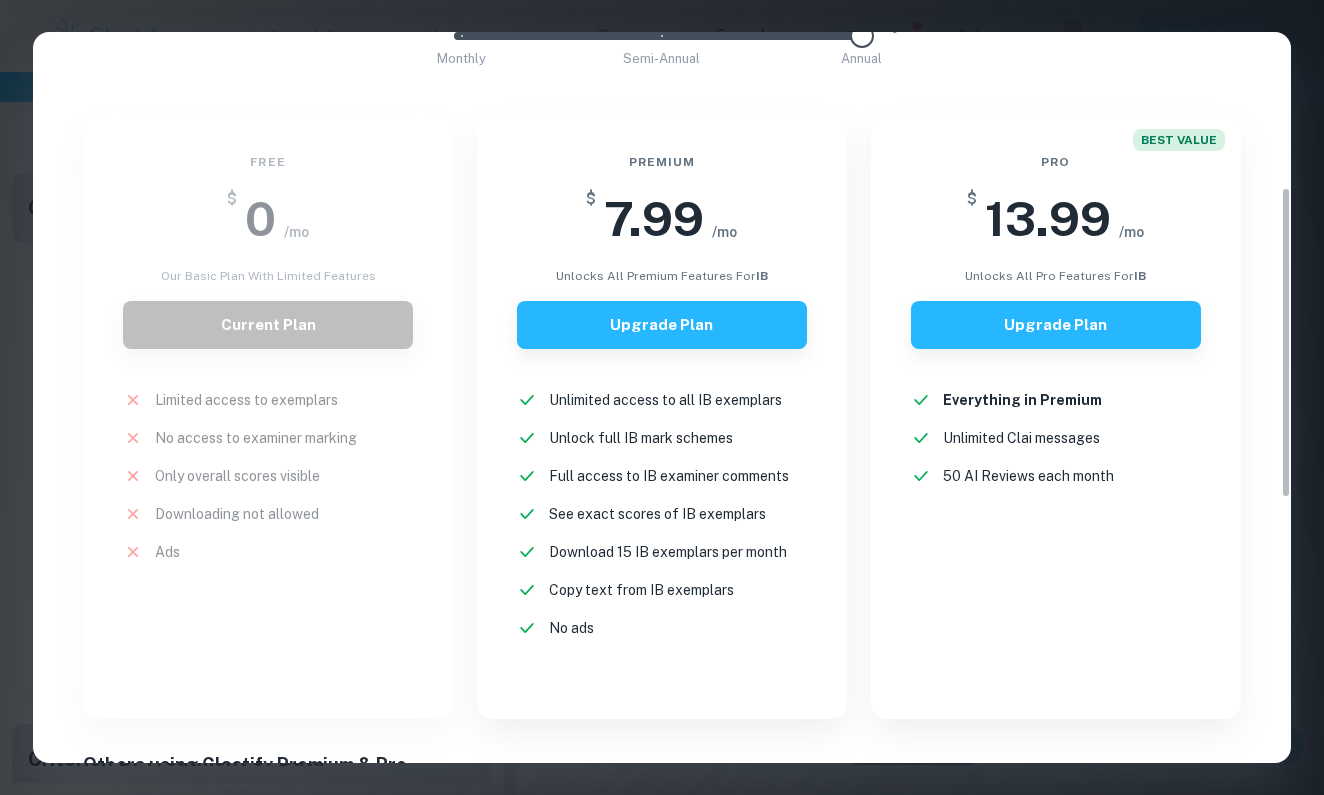scroll, scrollTop: 367, scrollLeft: 0, axis: vertical 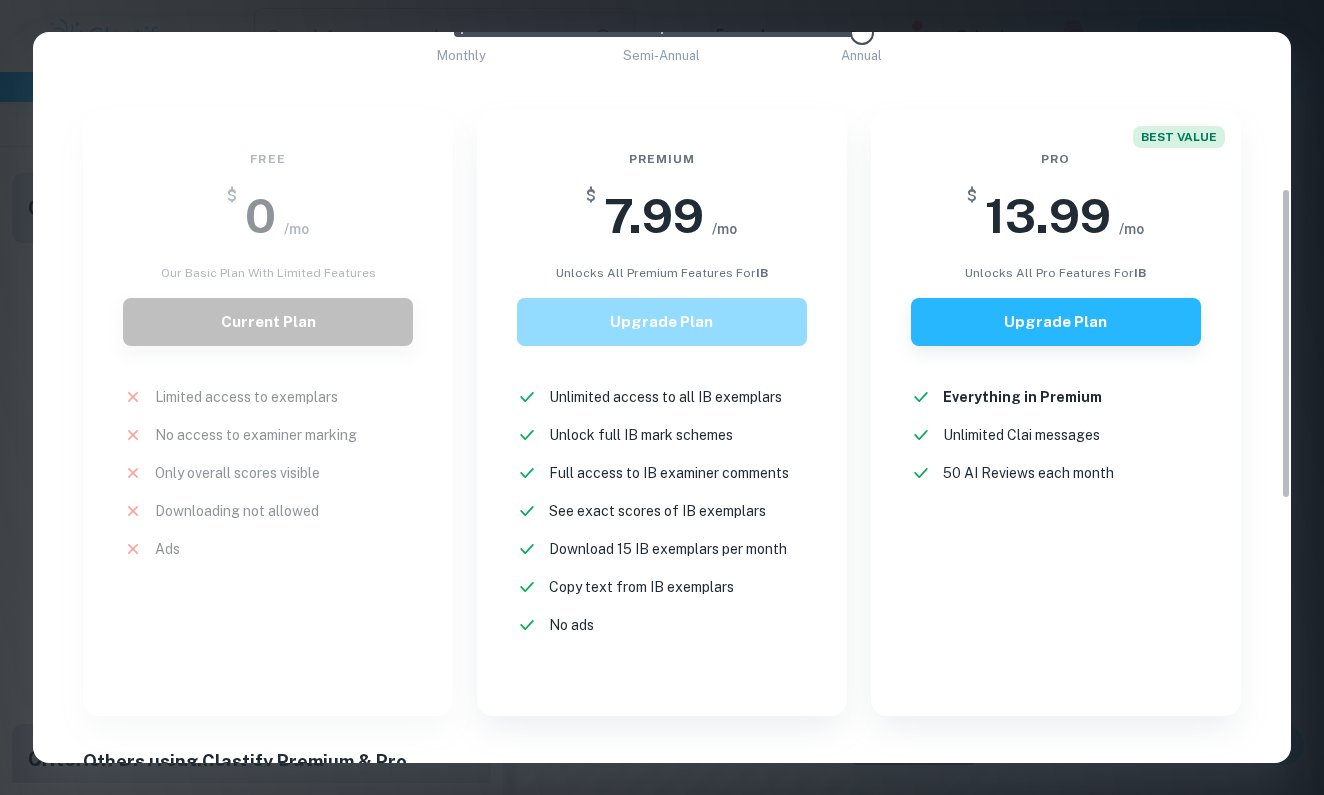 click on "Upgrade Plan" at bounding box center (662, 322) 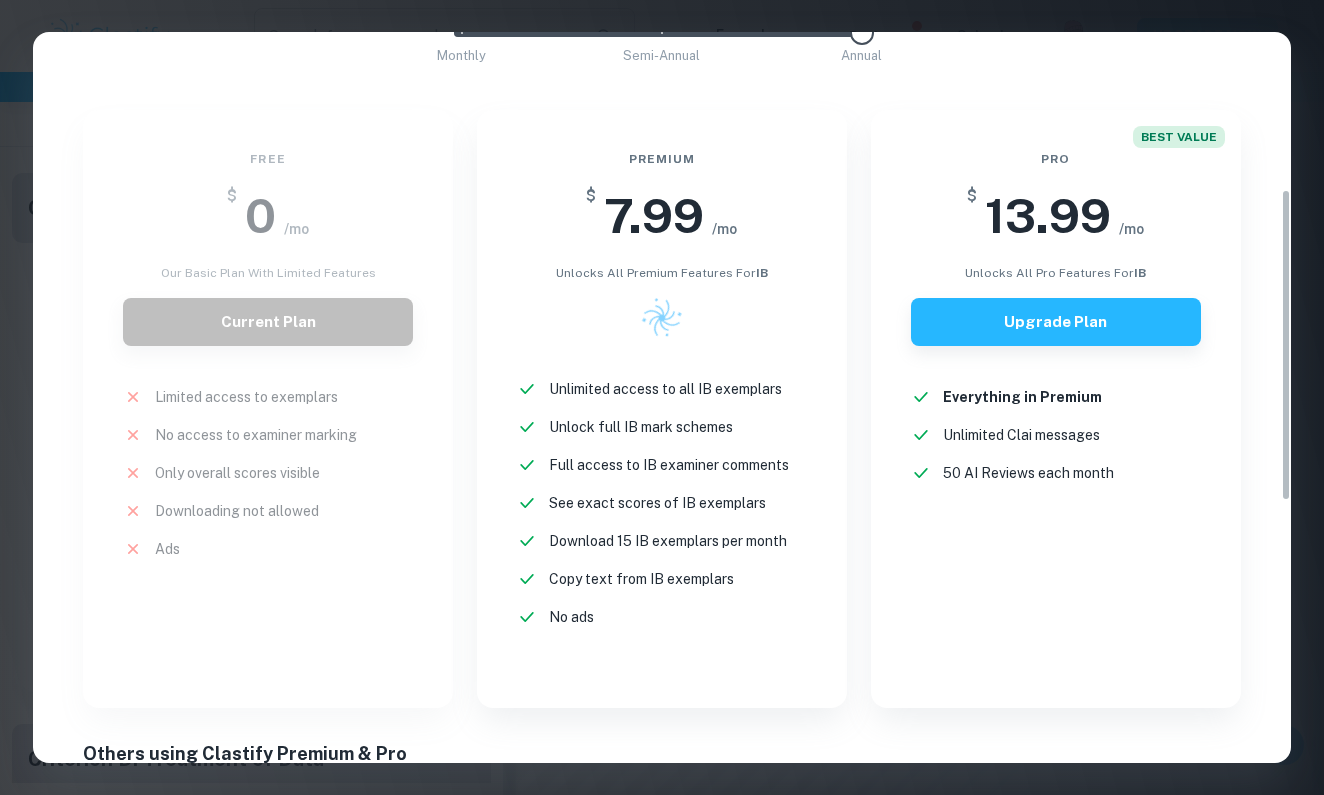 click on "Easily Ace Your IB Coursework & Crush College Essays with  Clastify Premium The quality of your education determines the success of your future. For a fraction of the cost of a tutor or prep course, you gain access to the same strategies and insights that have helped countless students ace their IB coursework and college applications. It's a small investment, with a potentially life-changing return. Moderated by ex-admission officers and official IB examiners with 10+ years of experience IB COLLEGE IB + COLLEGE Monthly Semi-Annual Annual Save  40% Free $ 0 /mo Our basic plan with limited features Current Plan Limited access to exemplars New! No access to examiner marking New! Only overall scores visible New! Downloading not allowed New! Ads New! Premium $ 7.99 /mo unlocks all premium features for  IB Unlimited access to all IB exemplars New! Unlock full IB mark schemes New! Full access to IB examiner comments New! See exact scores of IB exemplars New! Download 15 IB exemplars per month New! New! No ads New! $" at bounding box center (662, 397) 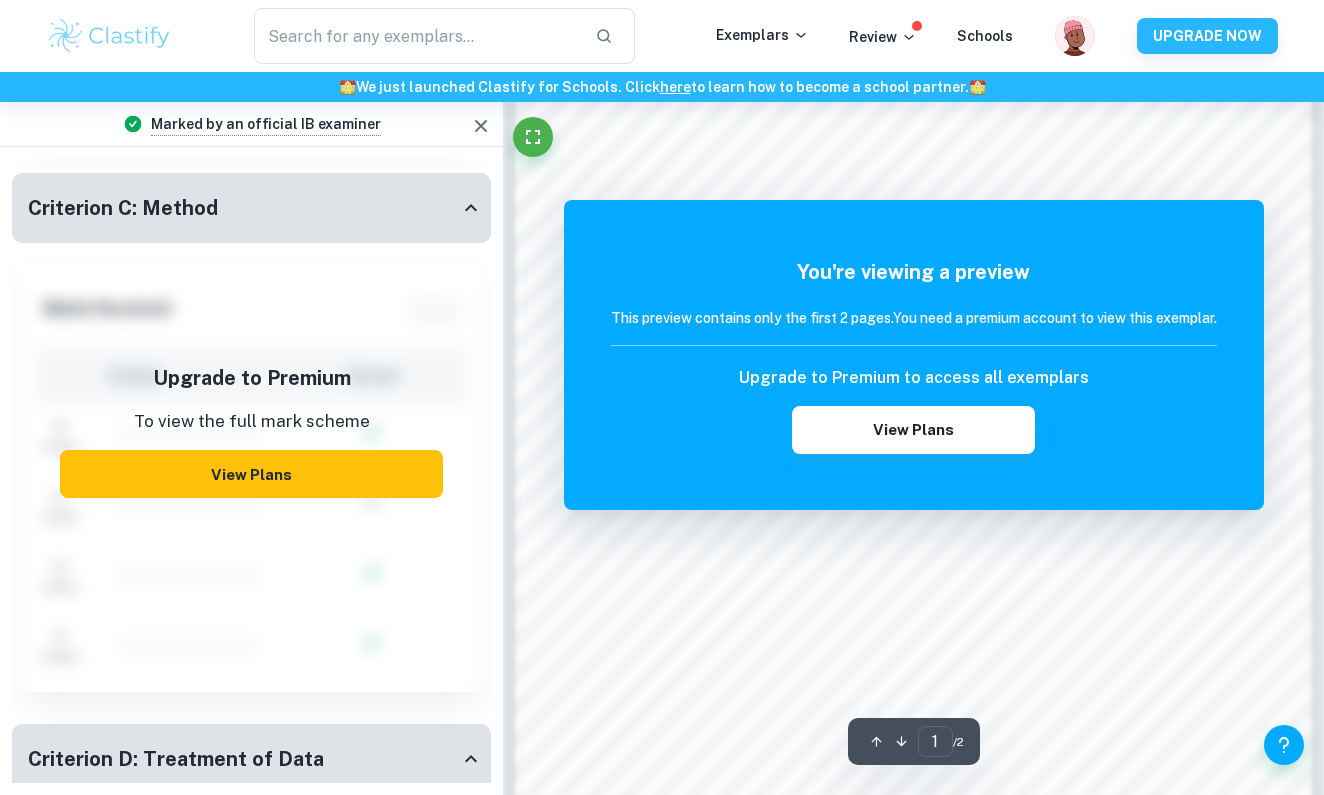 click on "View Plans" at bounding box center [251, 474] 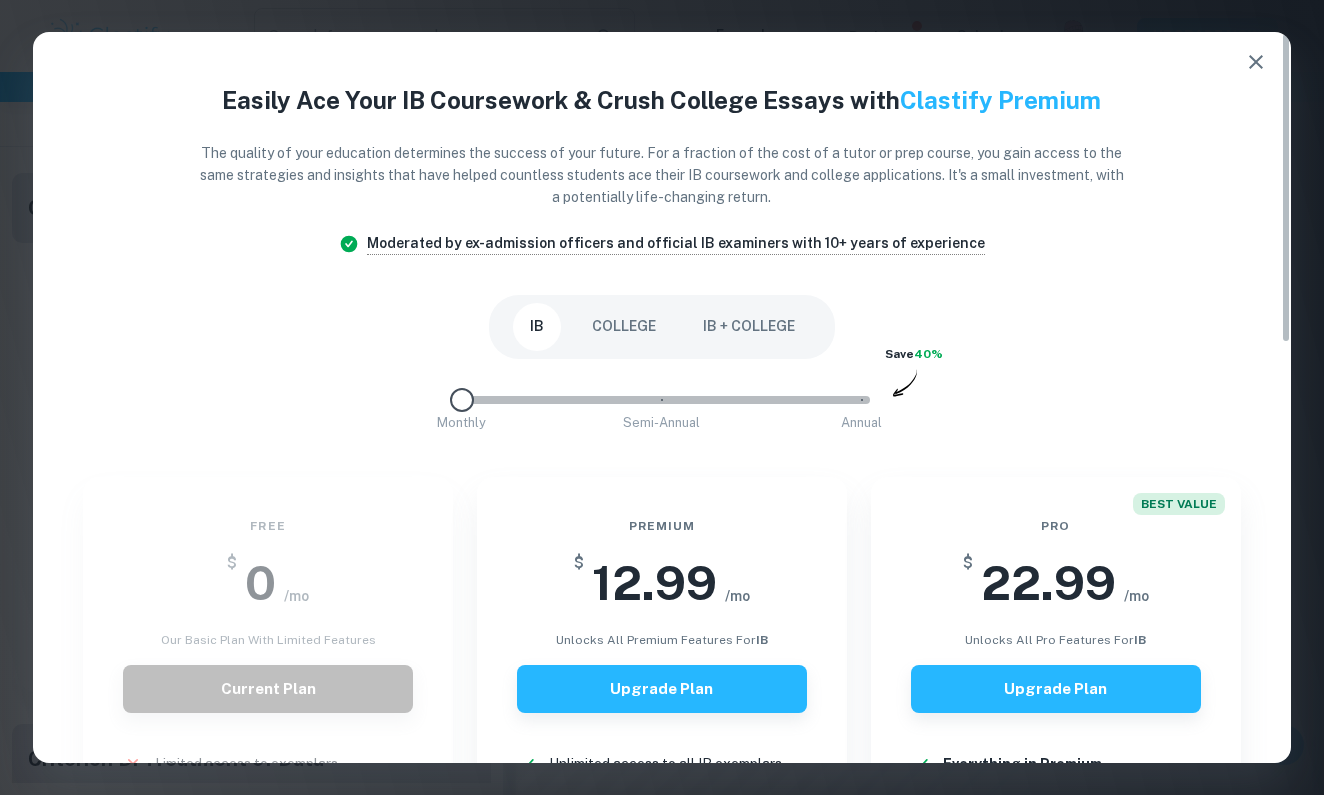 drag, startPoint x: 866, startPoint y: 395, endPoint x: 423, endPoint y: 405, distance: 443.11285 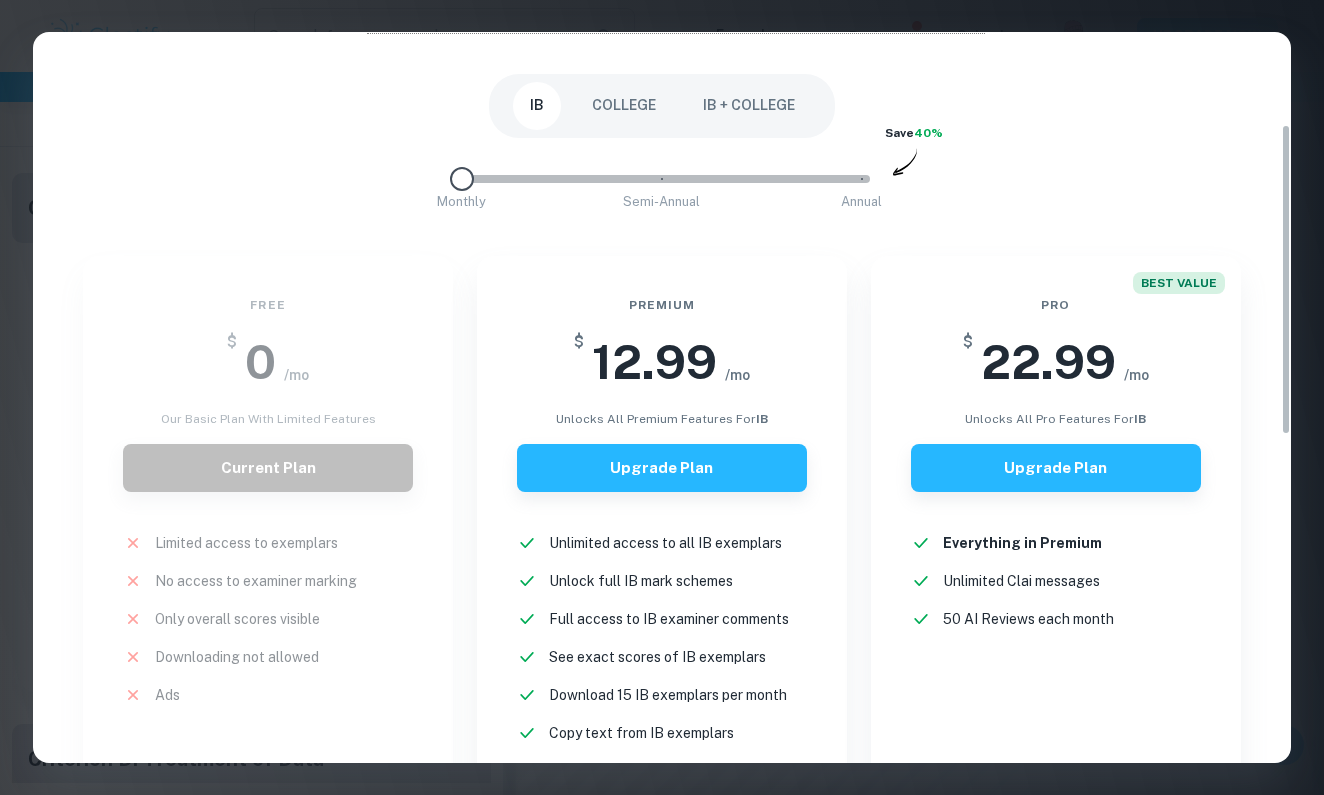 scroll, scrollTop: 214, scrollLeft: 0, axis: vertical 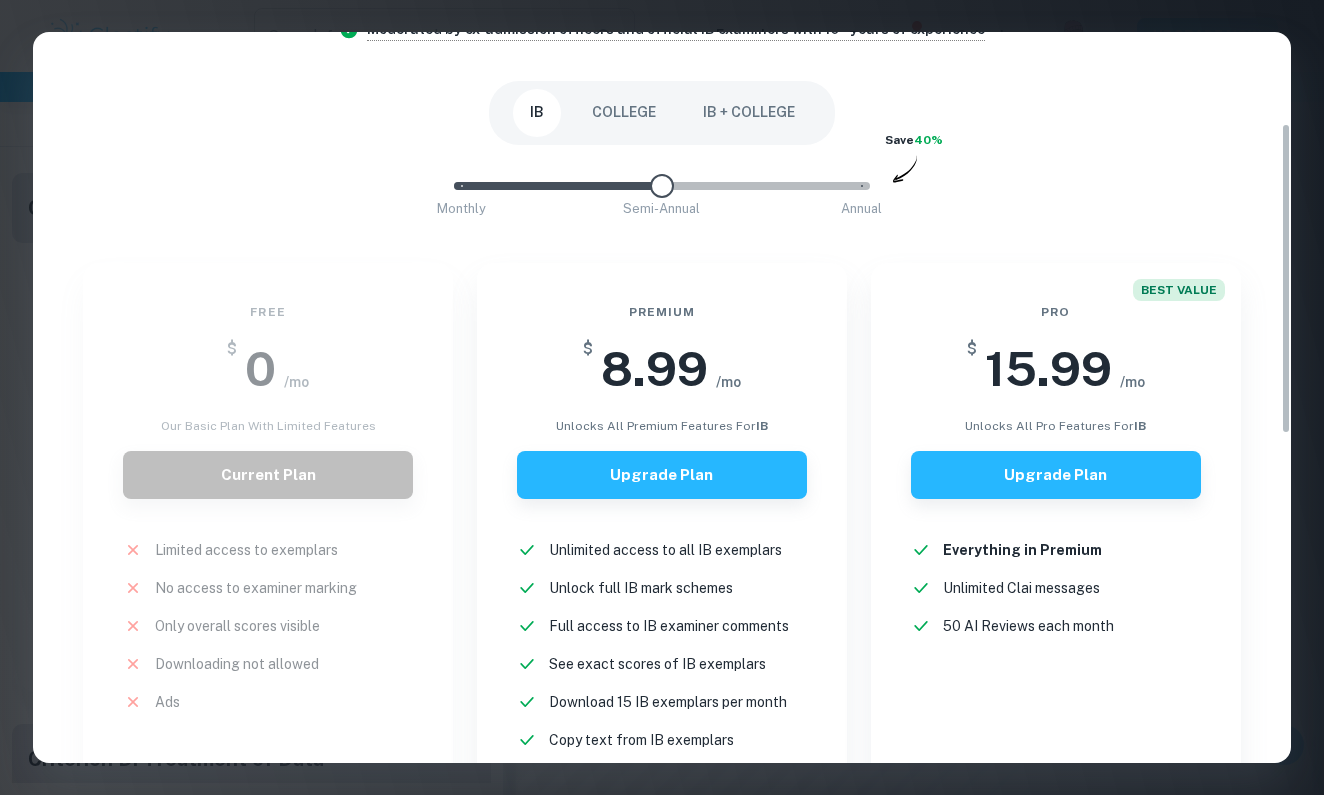 drag, startPoint x: 462, startPoint y: 184, endPoint x: 638, endPoint y: 189, distance: 176.07101 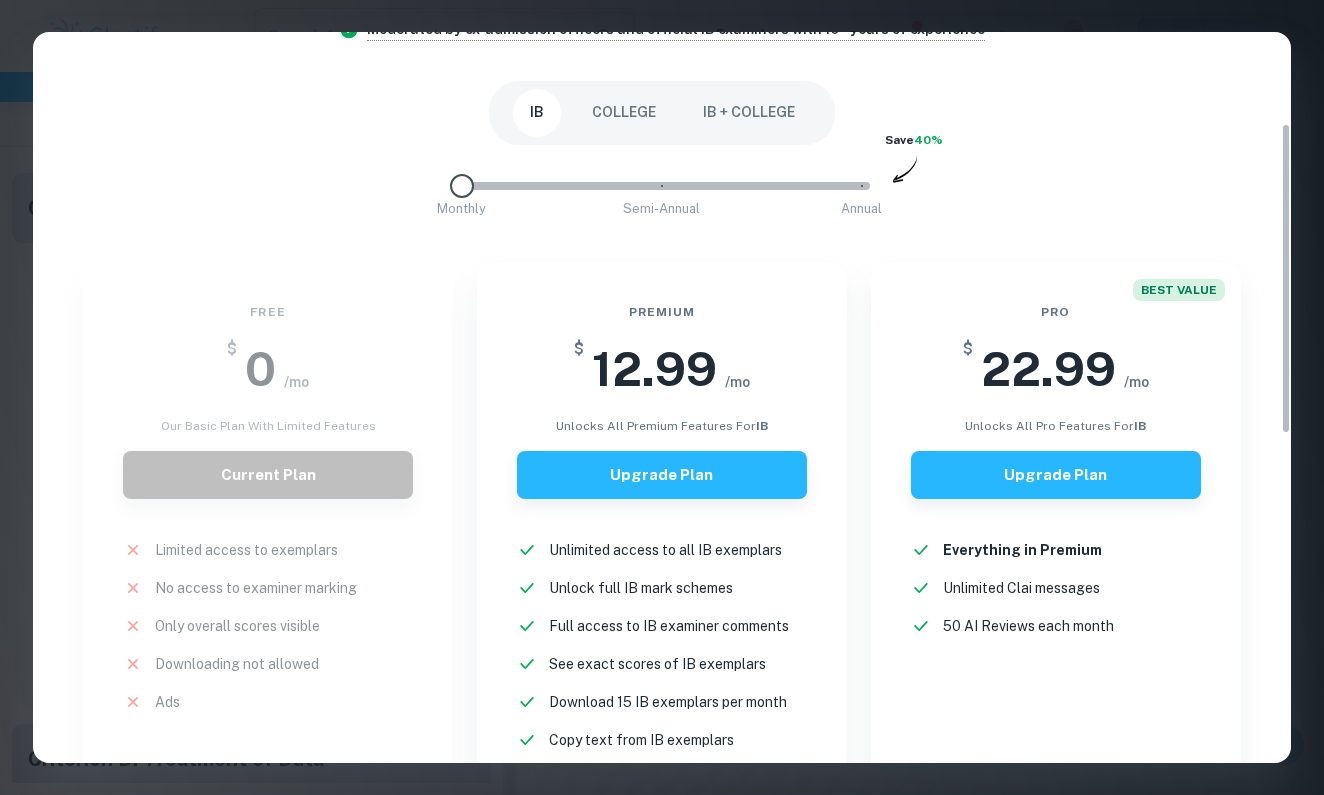 drag, startPoint x: 662, startPoint y: 183, endPoint x: 429, endPoint y: 226, distance: 236.93459 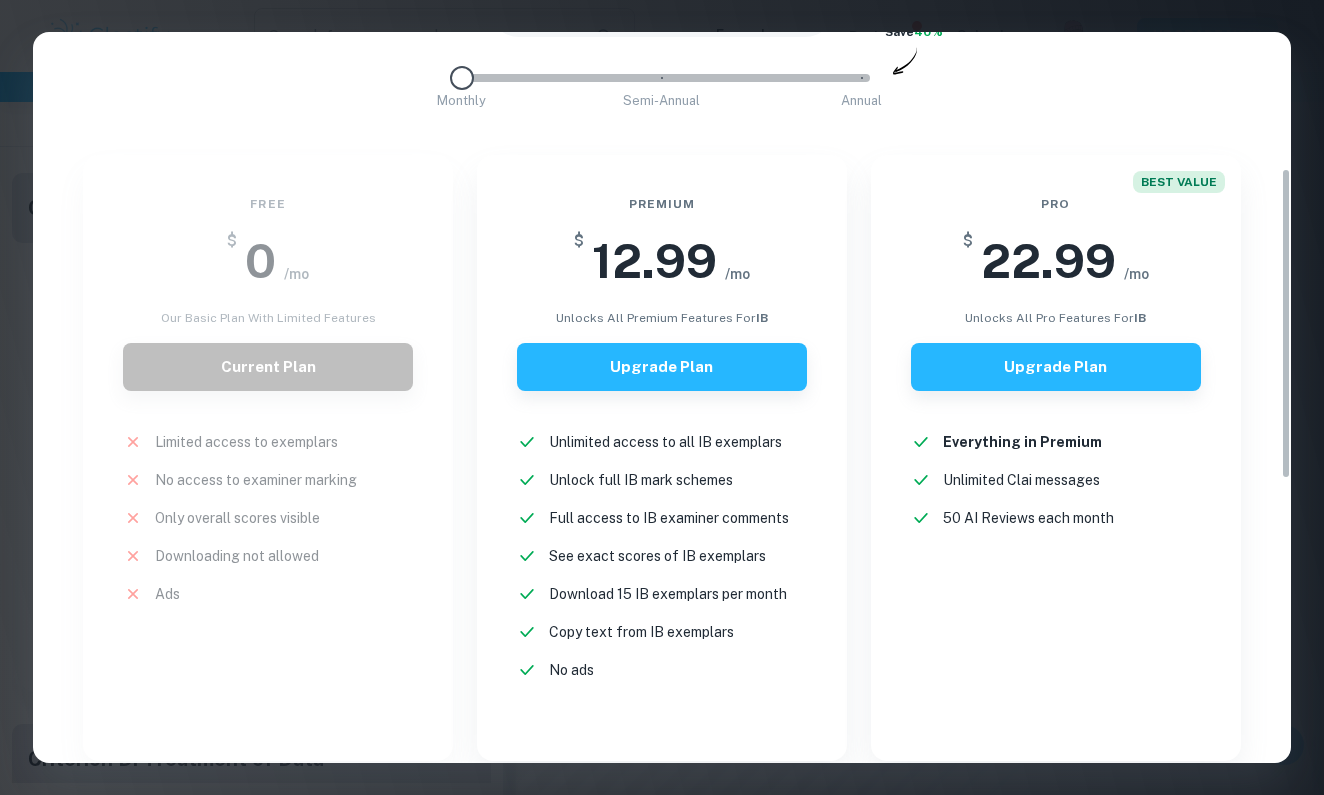 scroll, scrollTop: 320, scrollLeft: 0, axis: vertical 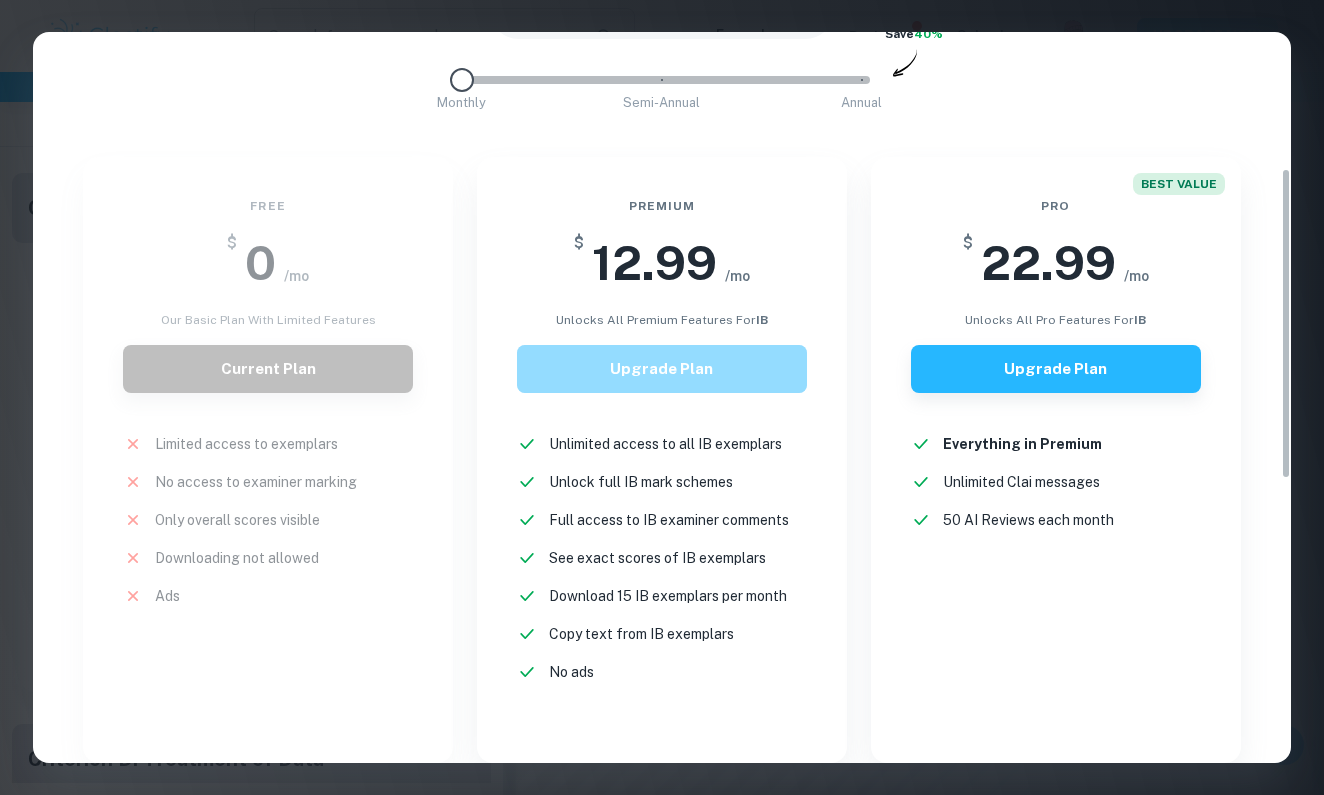 click on "Upgrade Plan" at bounding box center (662, 369) 